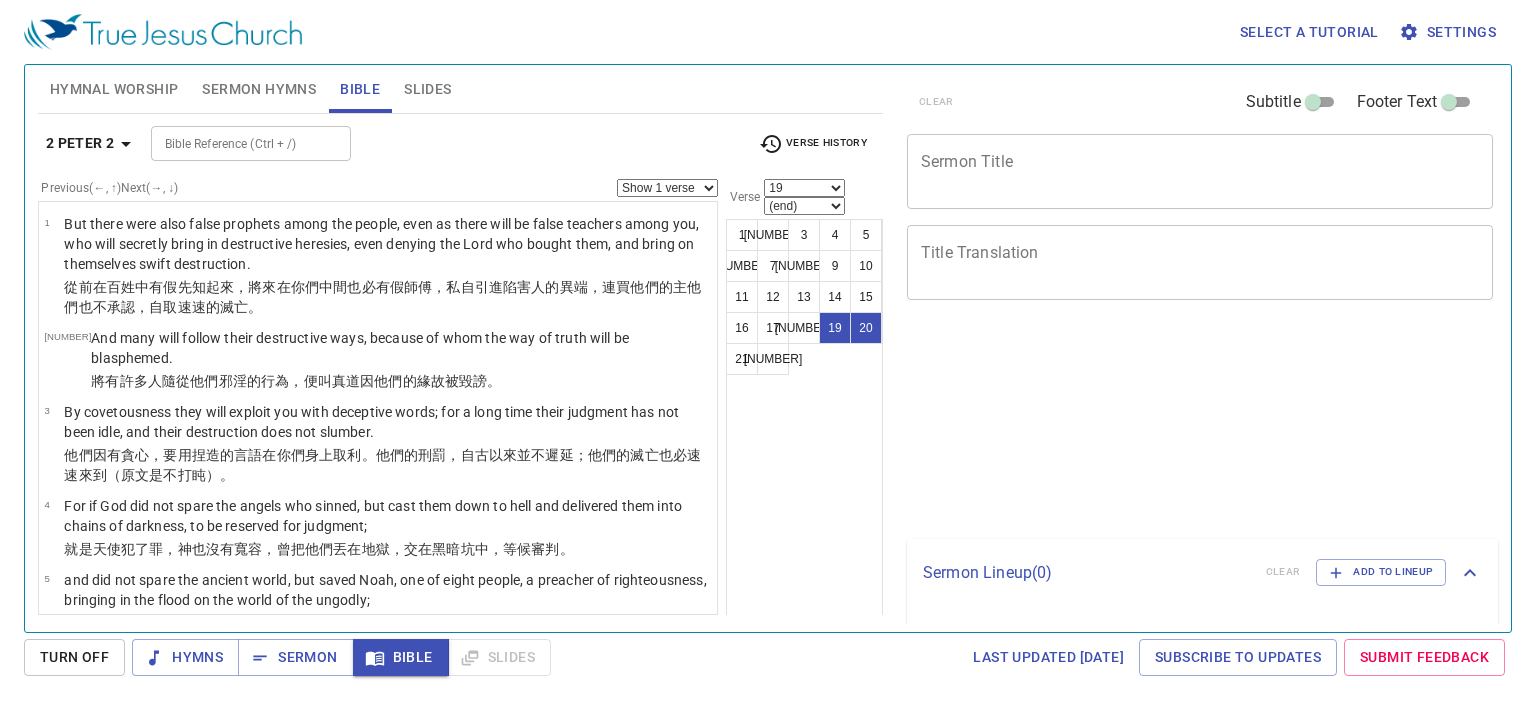 scroll, scrollTop: 0, scrollLeft: 0, axis: both 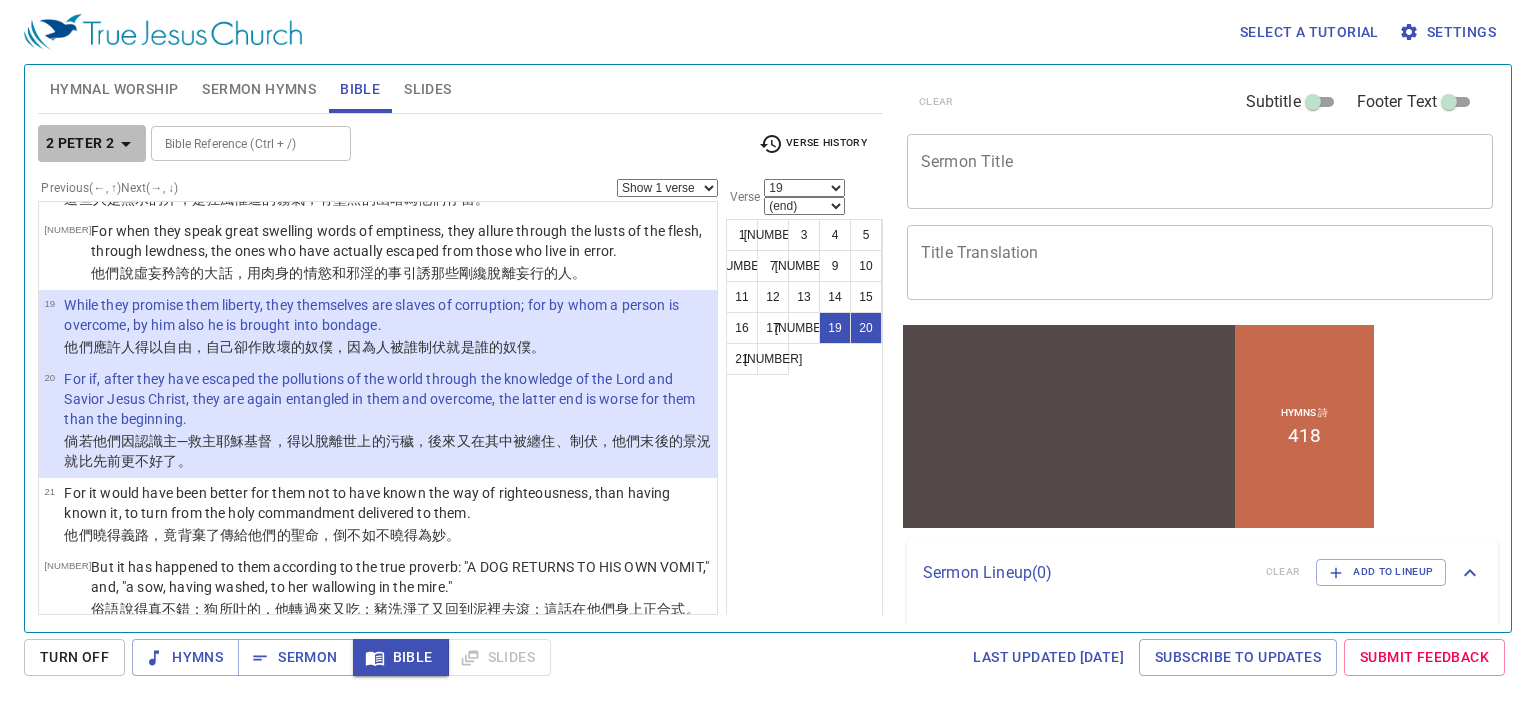 click at bounding box center [126, 144] 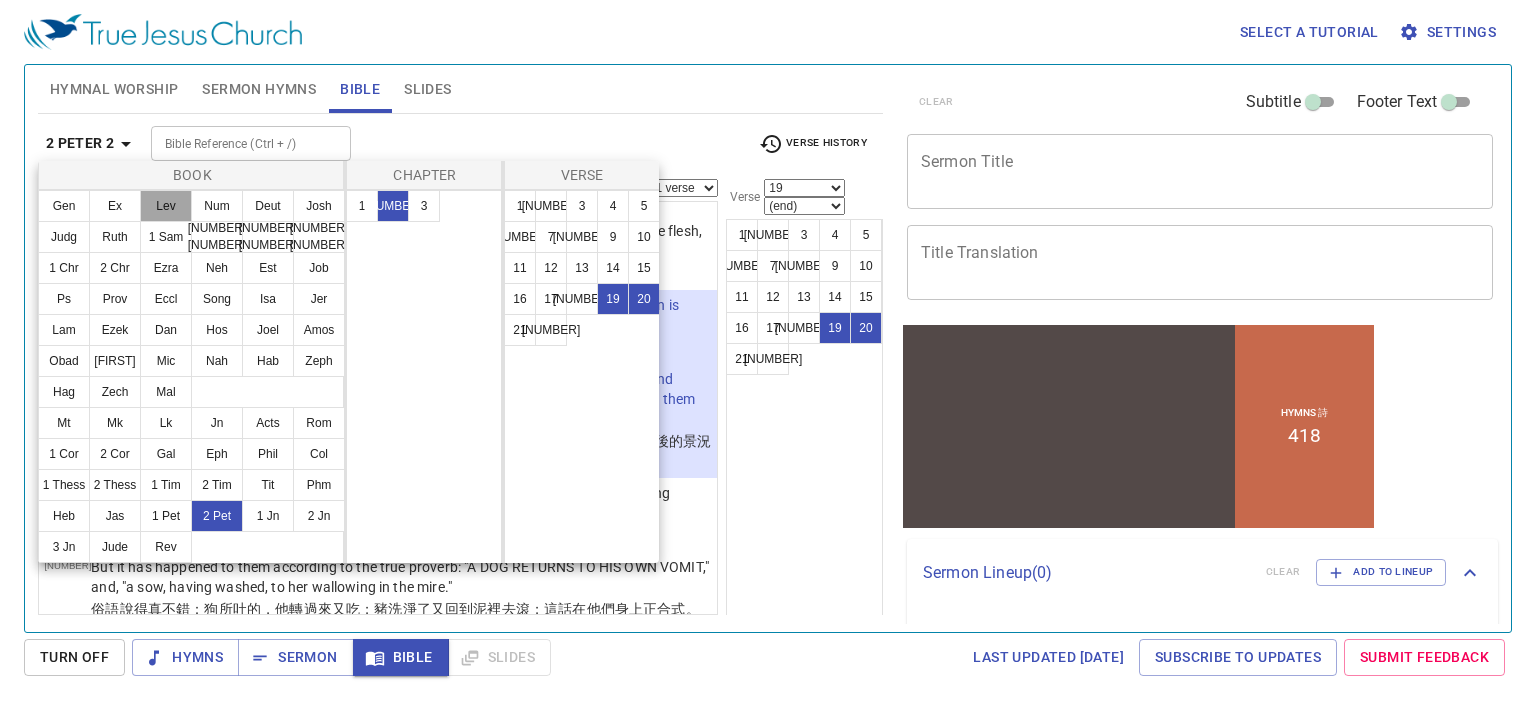 click on "Lev" at bounding box center [166, 206] 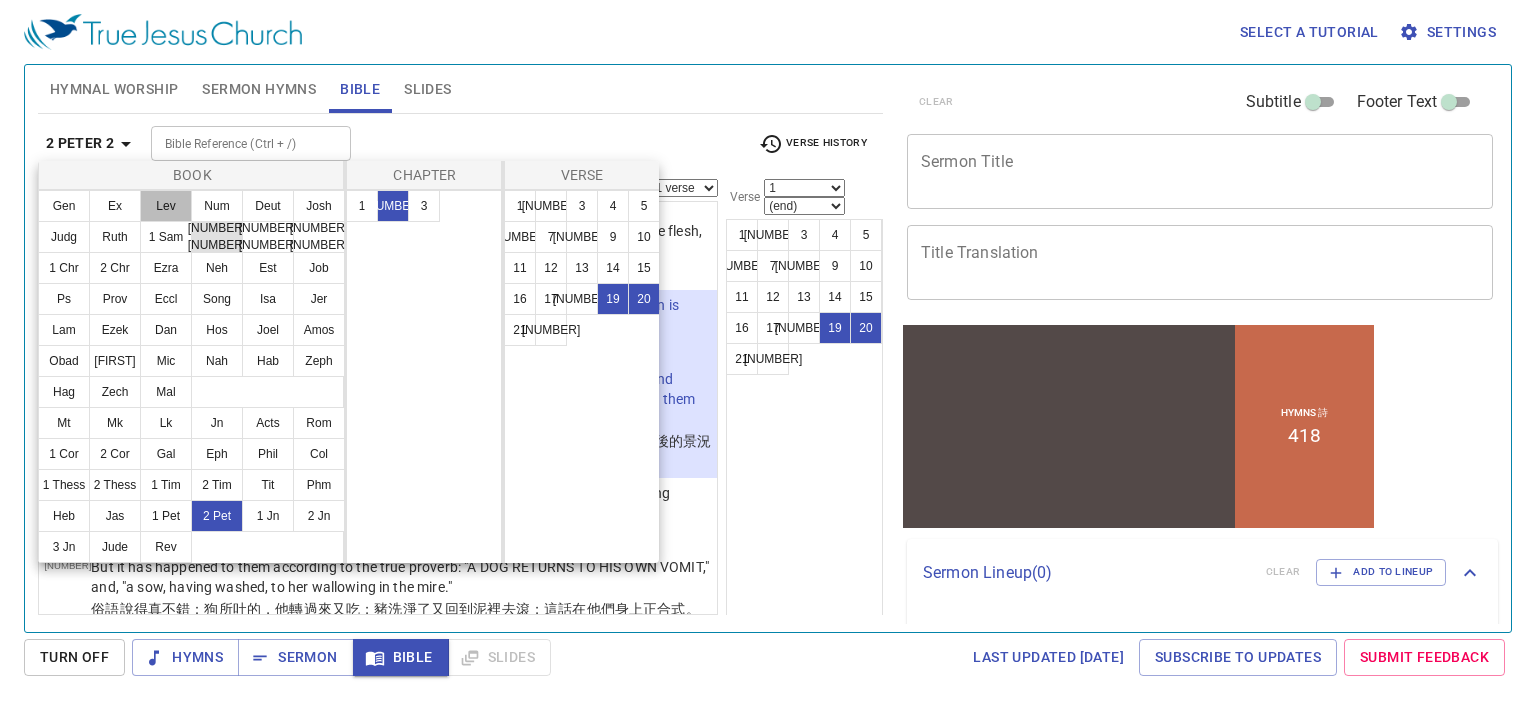 scroll, scrollTop: 0, scrollLeft: 0, axis: both 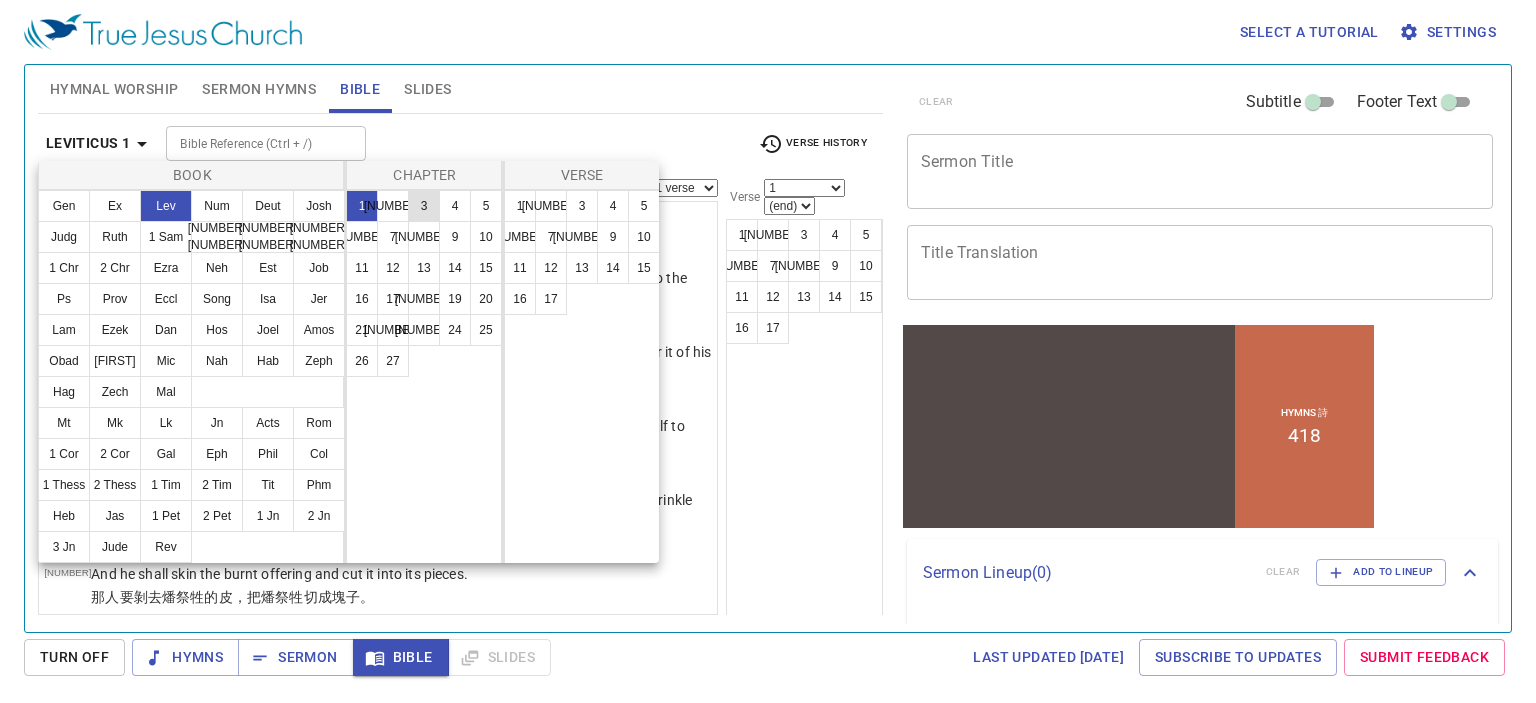 click on "3" at bounding box center (424, 206) 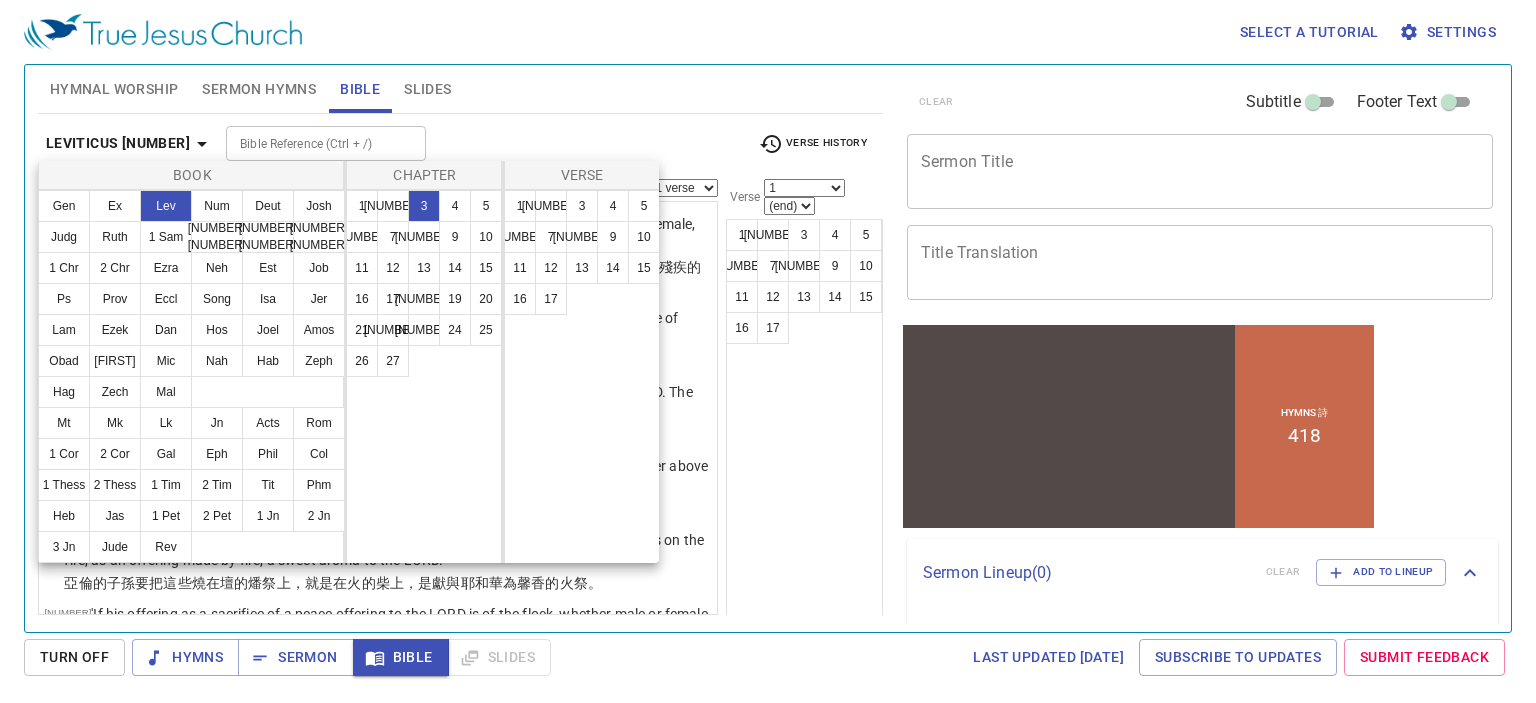 click at bounding box center [768, 351] 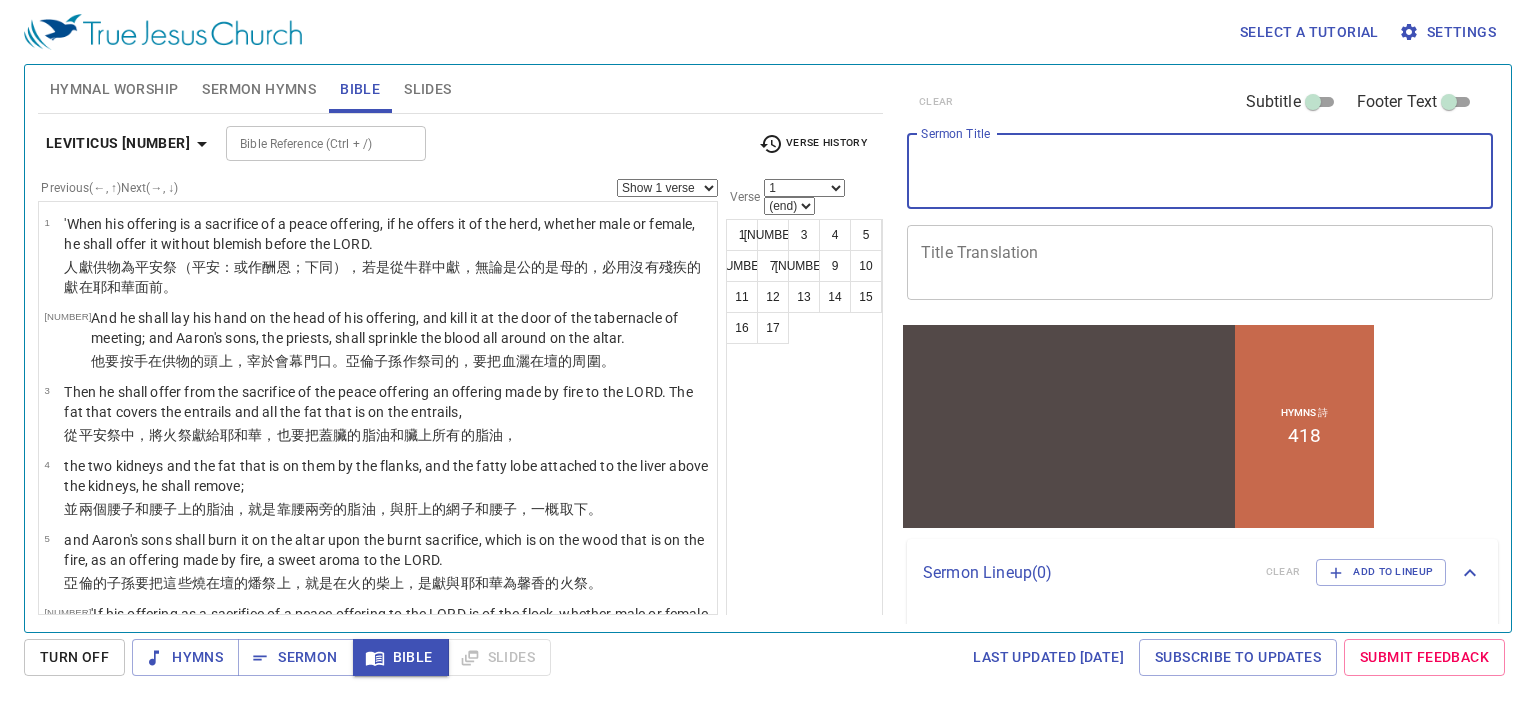 click on "Sermon Title" at bounding box center [1200, 171] 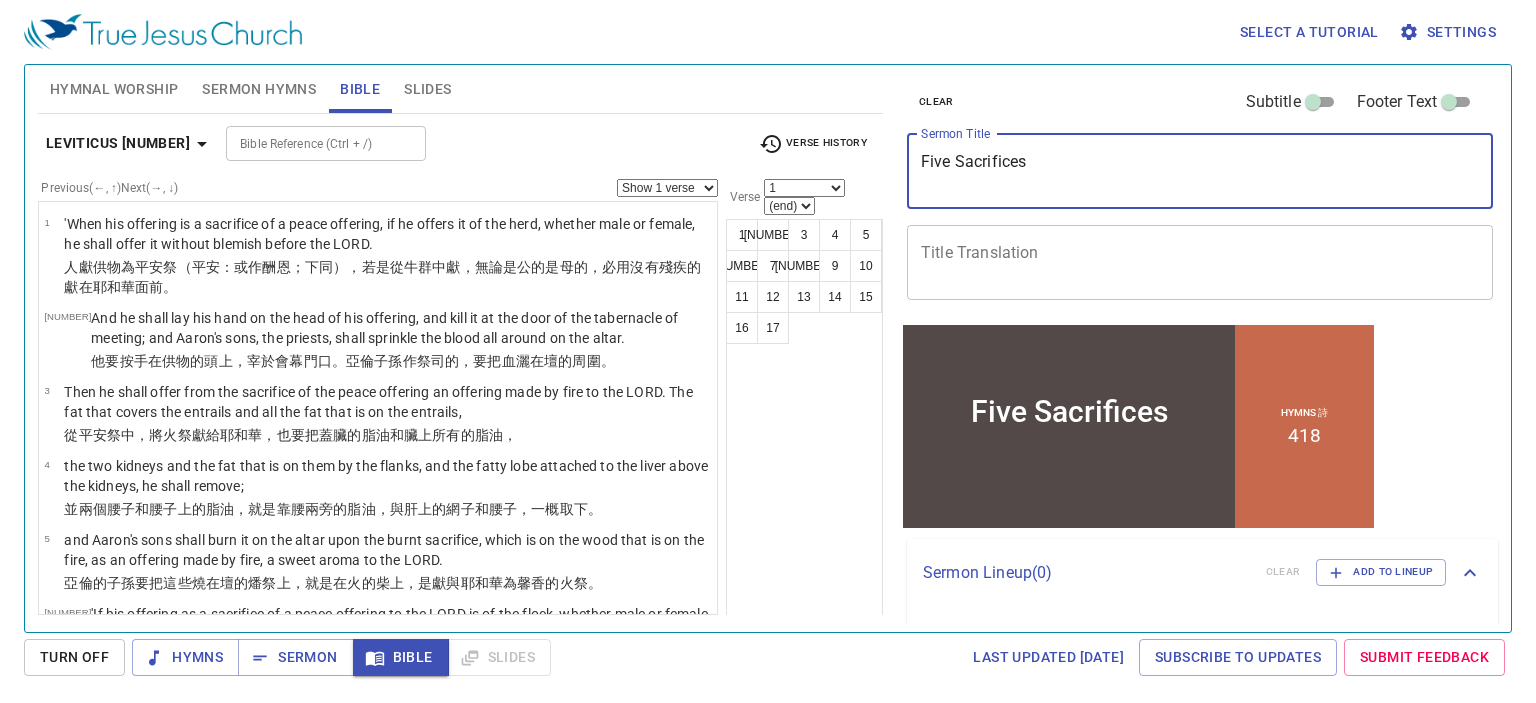 type on "Five Sacrifices" 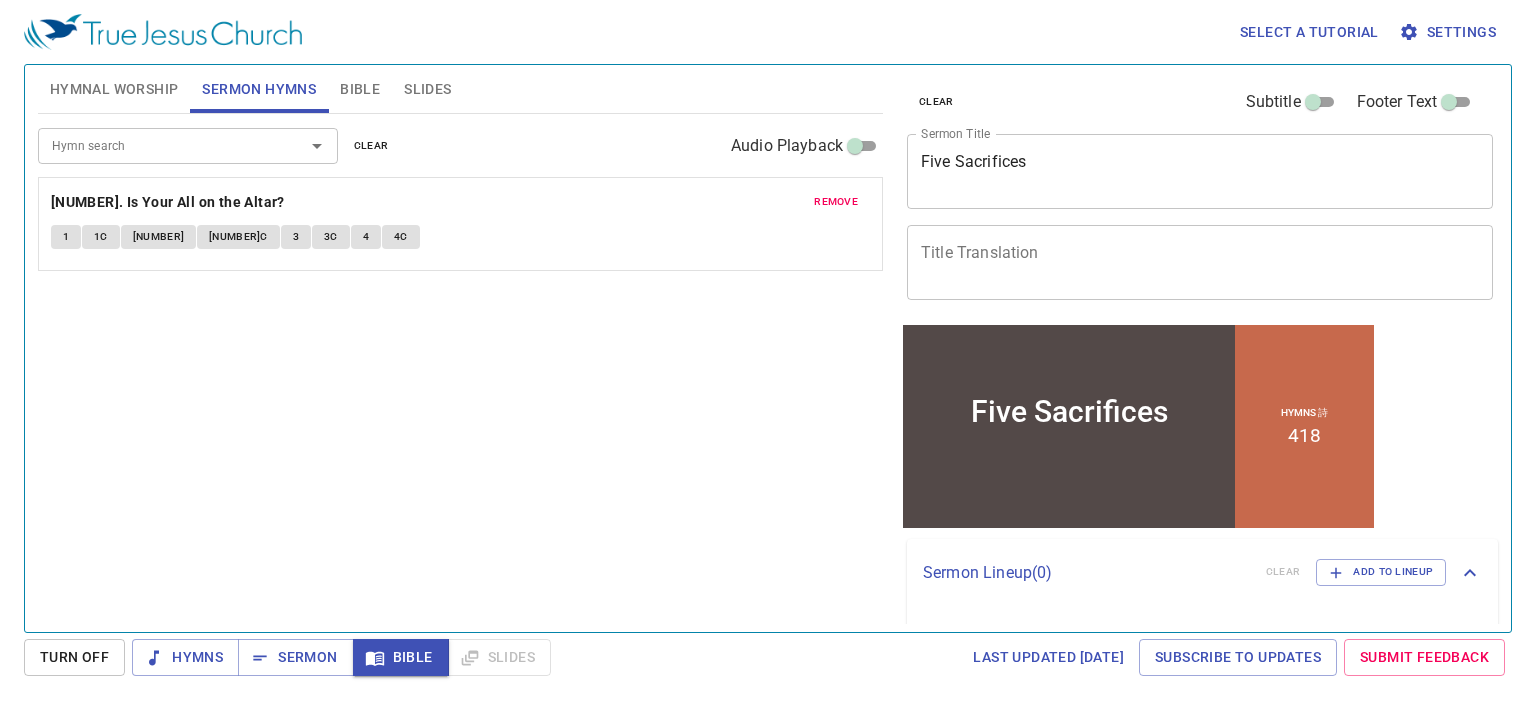 click on "remove" at bounding box center (0, 0) 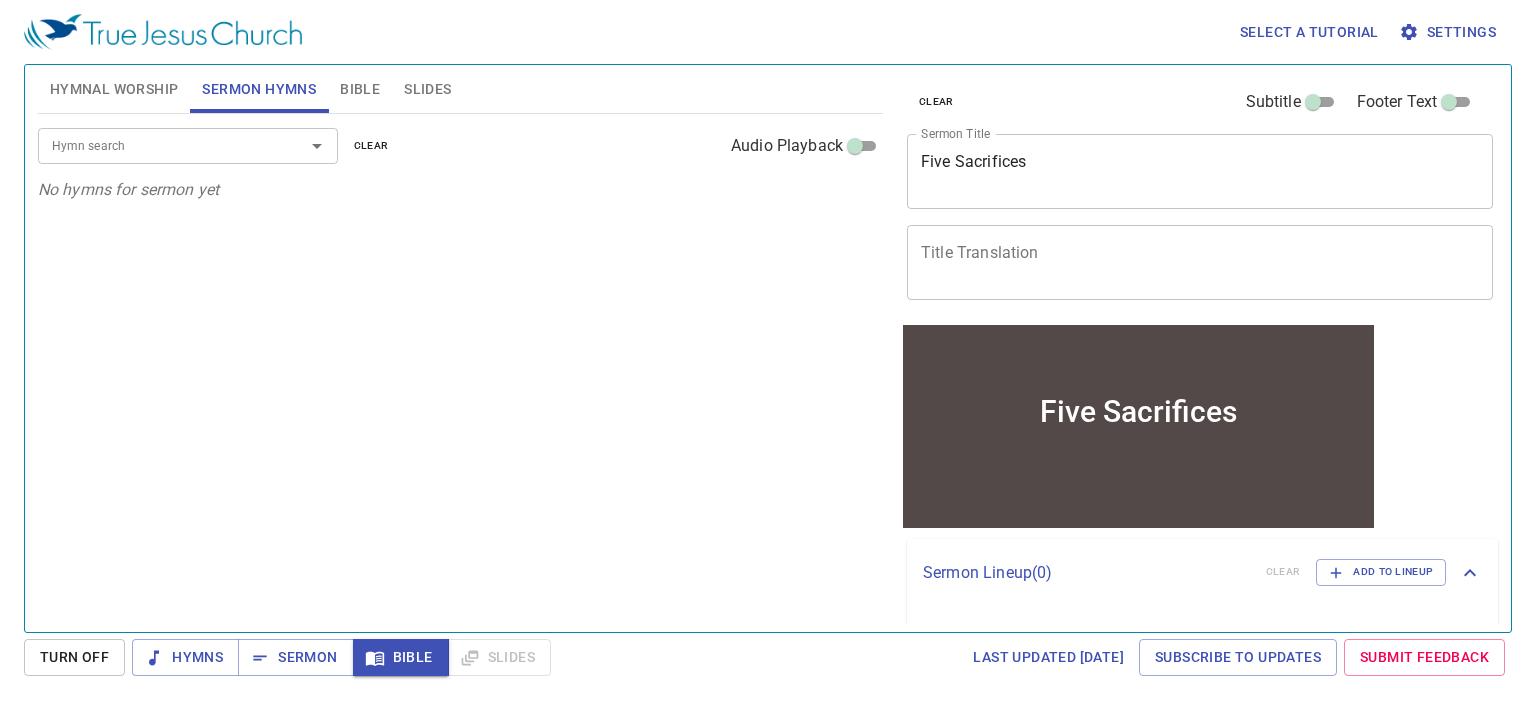 click on "Hymn search" at bounding box center (158, 145) 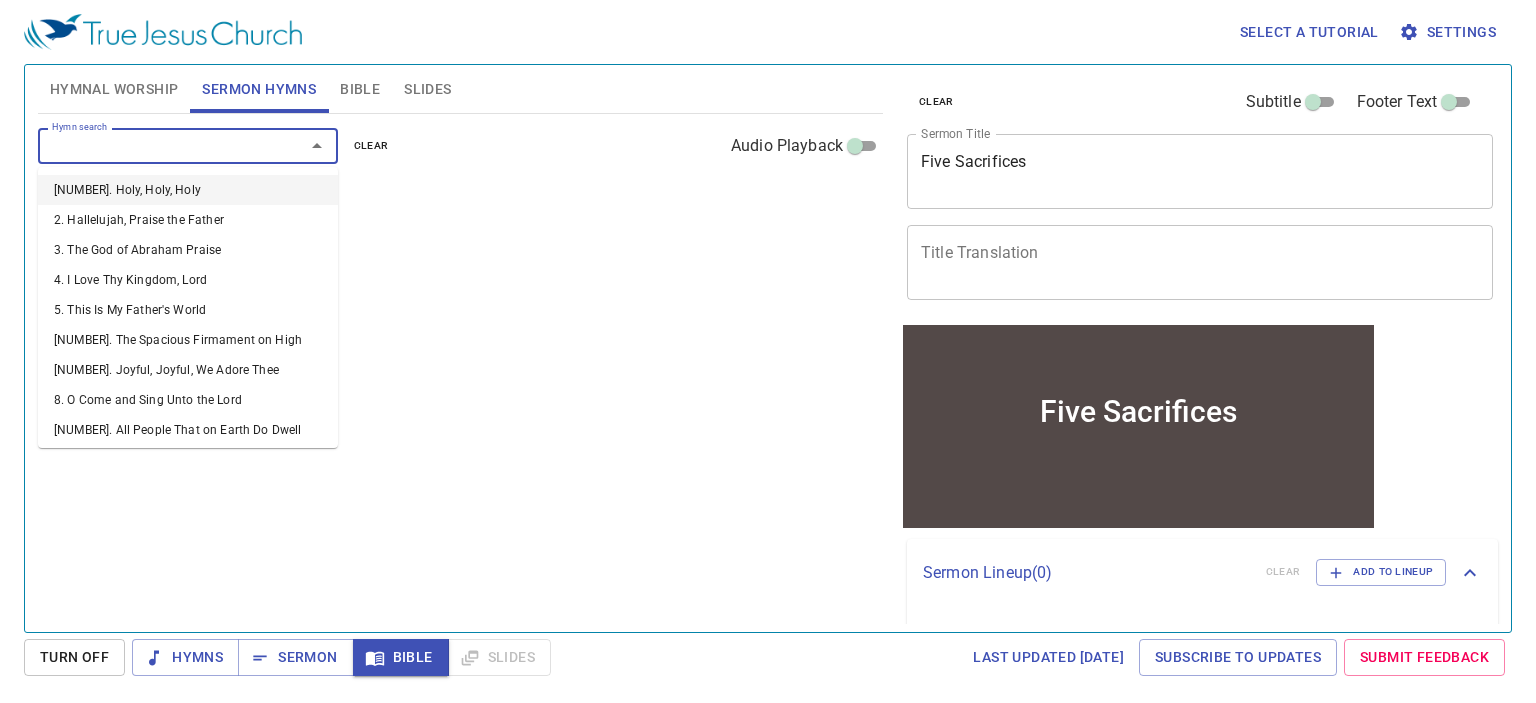 type on "1" 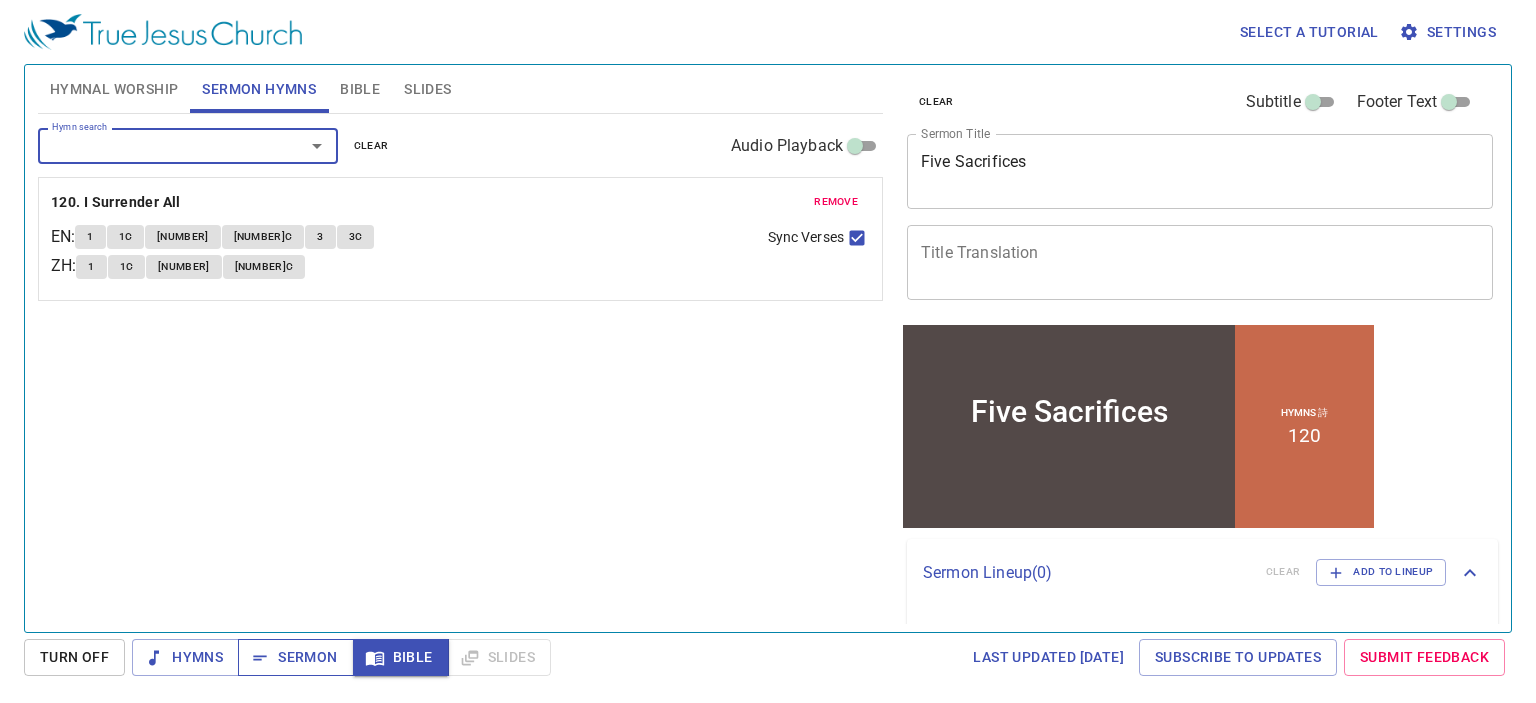 click on "Sermon" at bounding box center (185, 657) 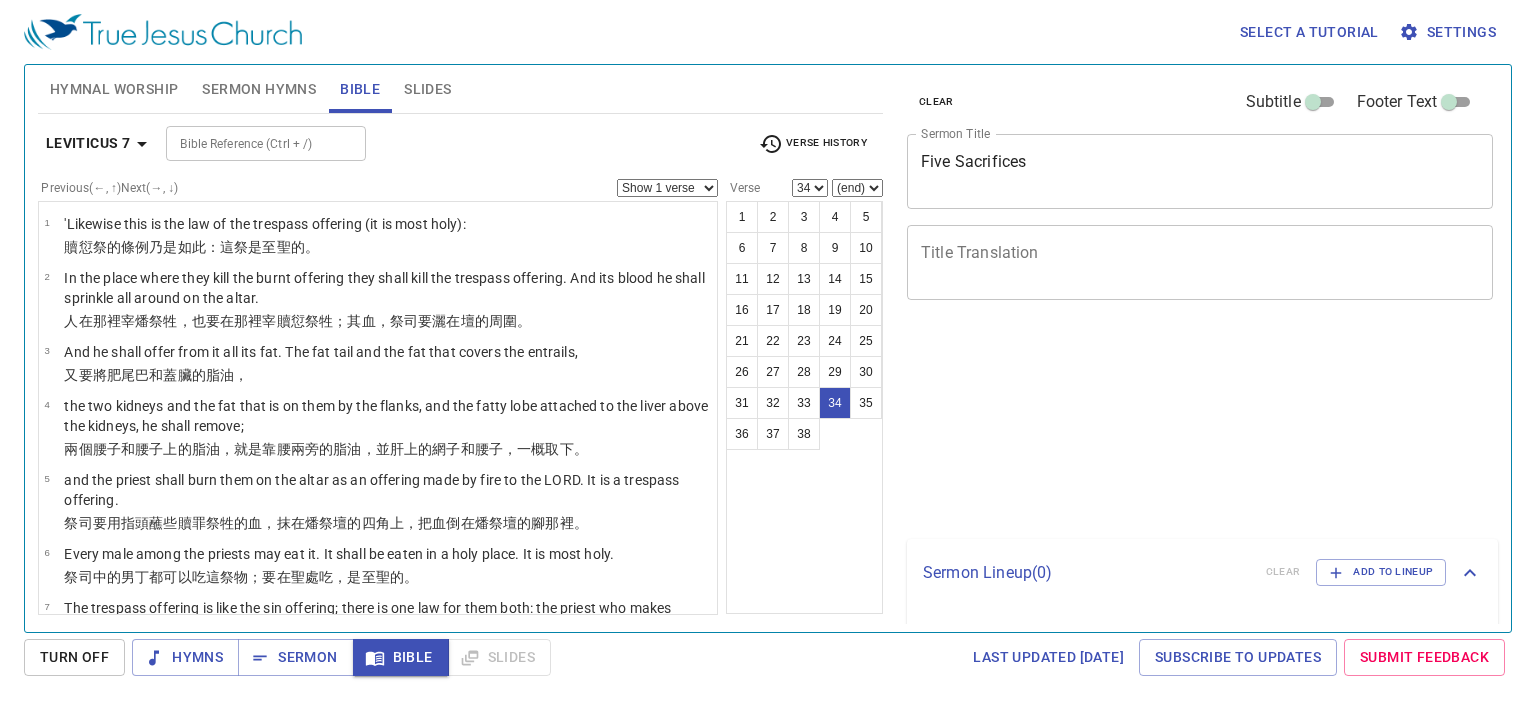 scroll, scrollTop: 0, scrollLeft: 0, axis: both 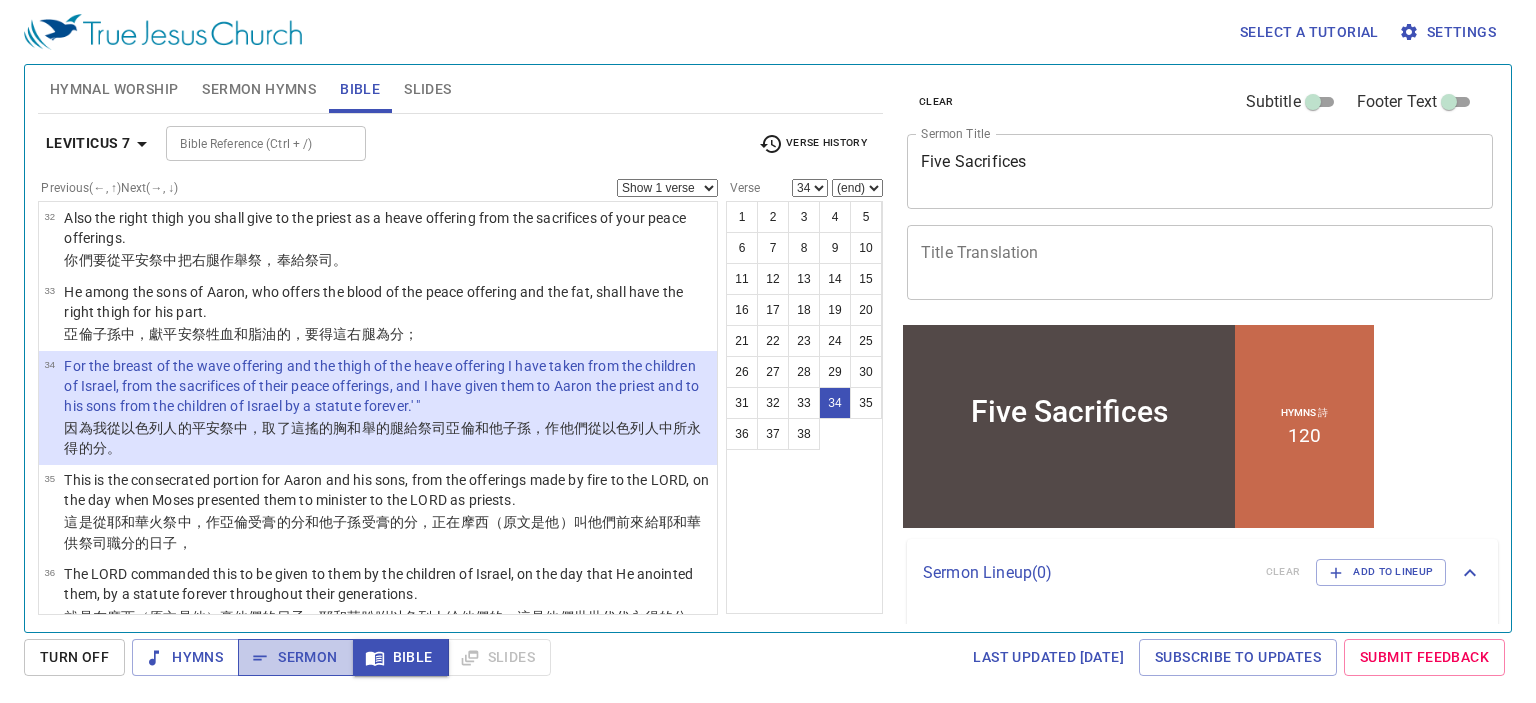 click on "Sermon" at bounding box center (185, 657) 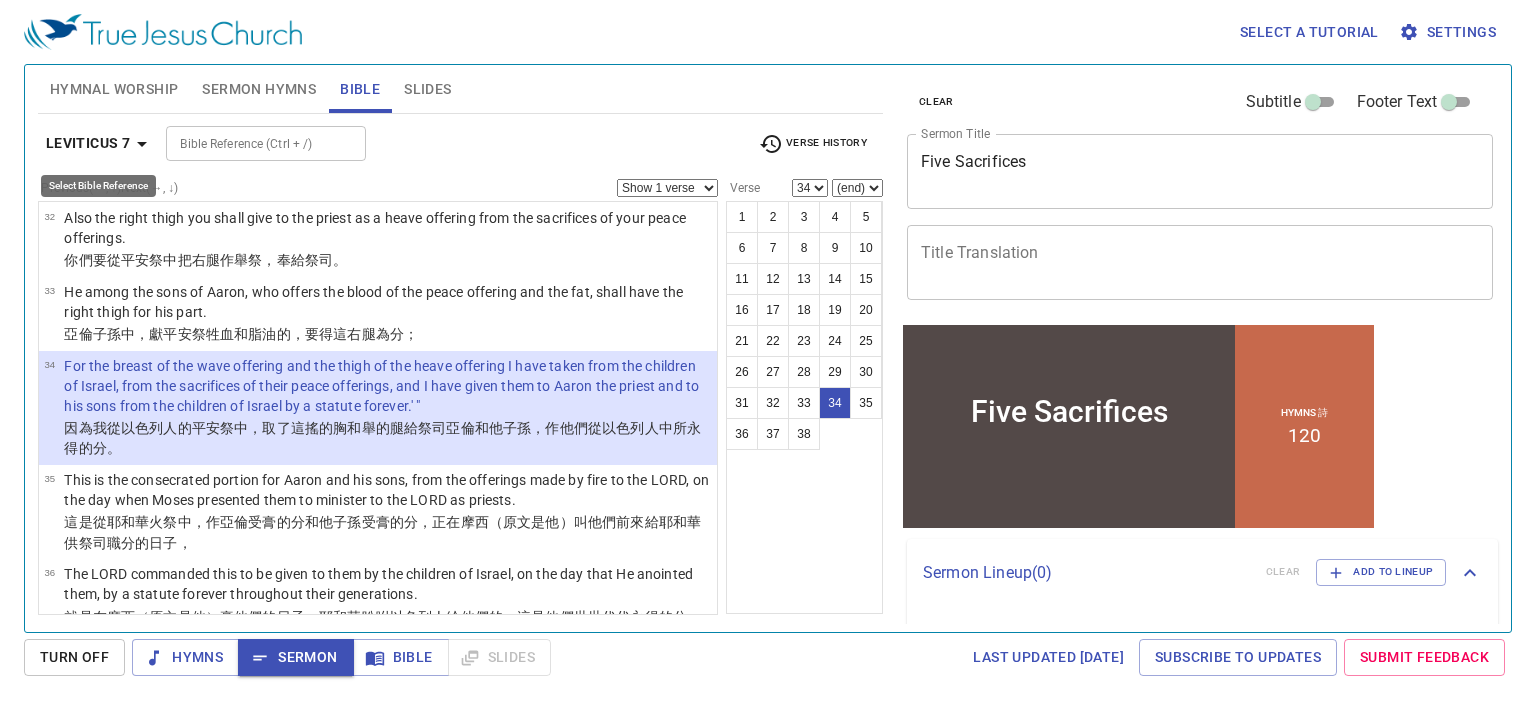 click at bounding box center [142, 144] 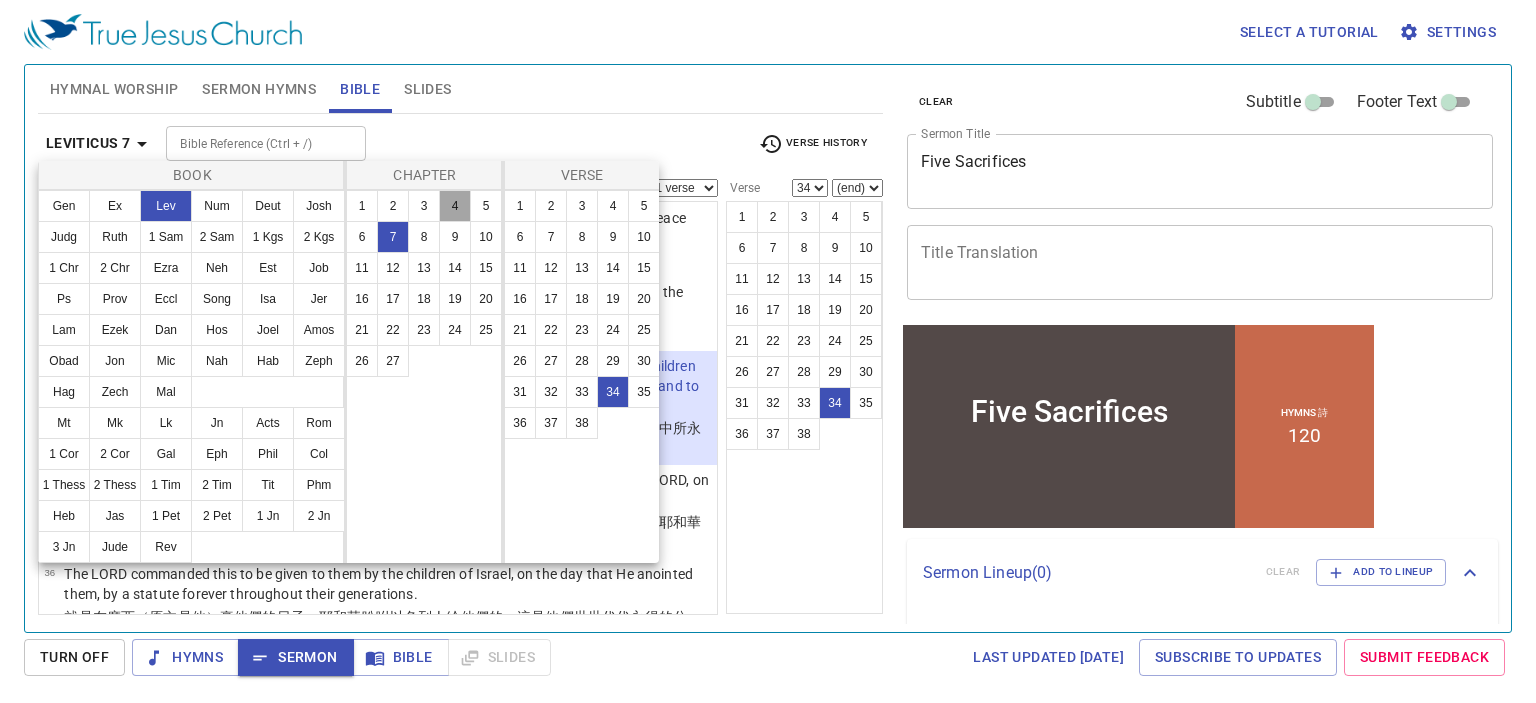 click on "4" at bounding box center (455, 206) 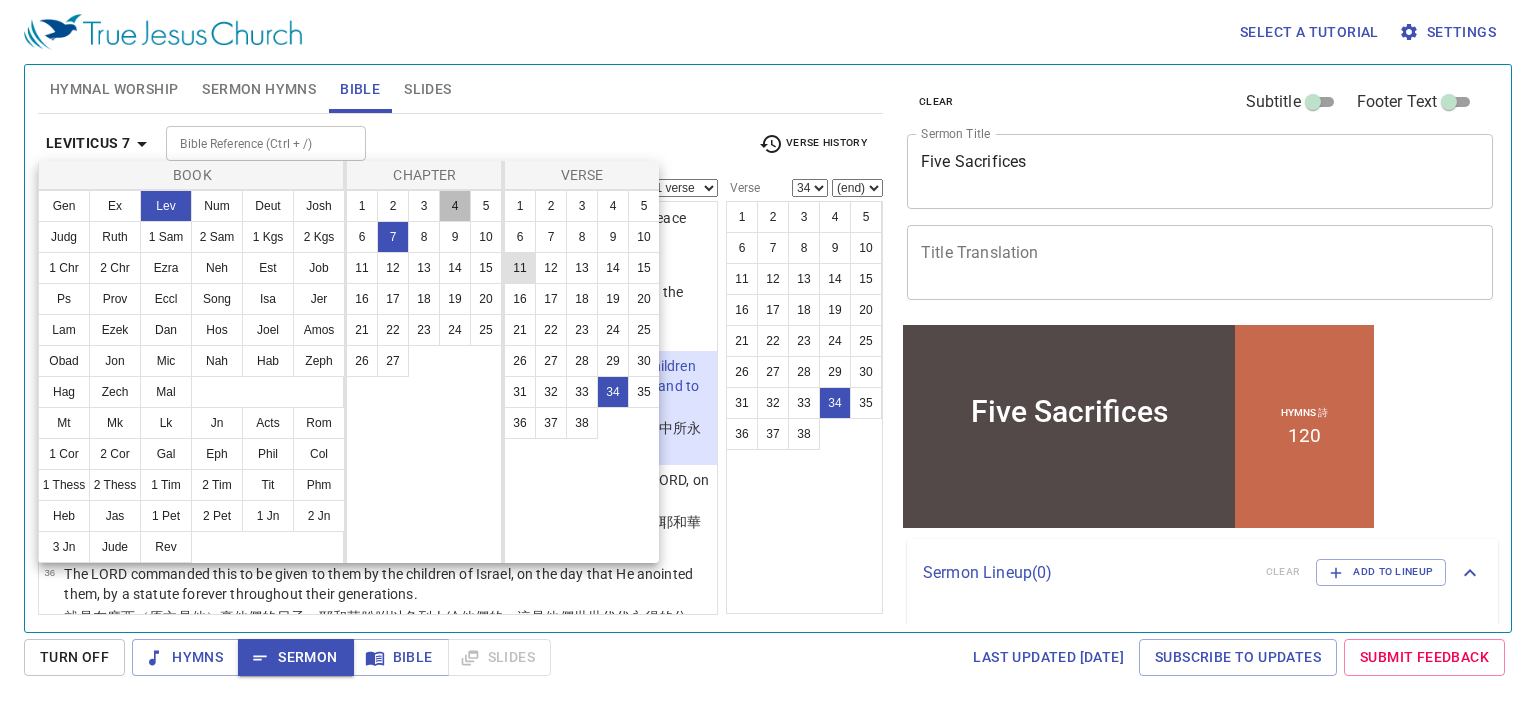scroll, scrollTop: 0, scrollLeft: 0, axis: both 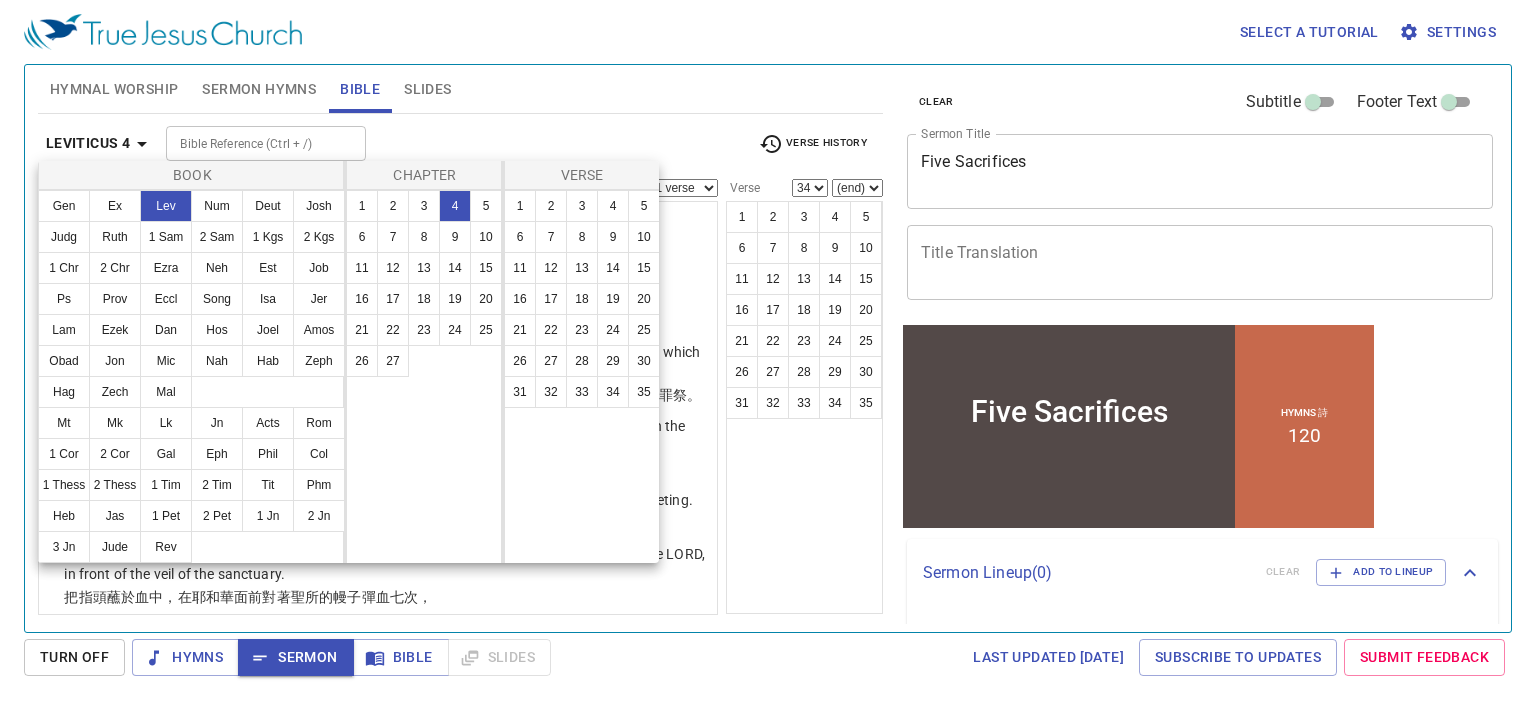 click at bounding box center [768, 351] 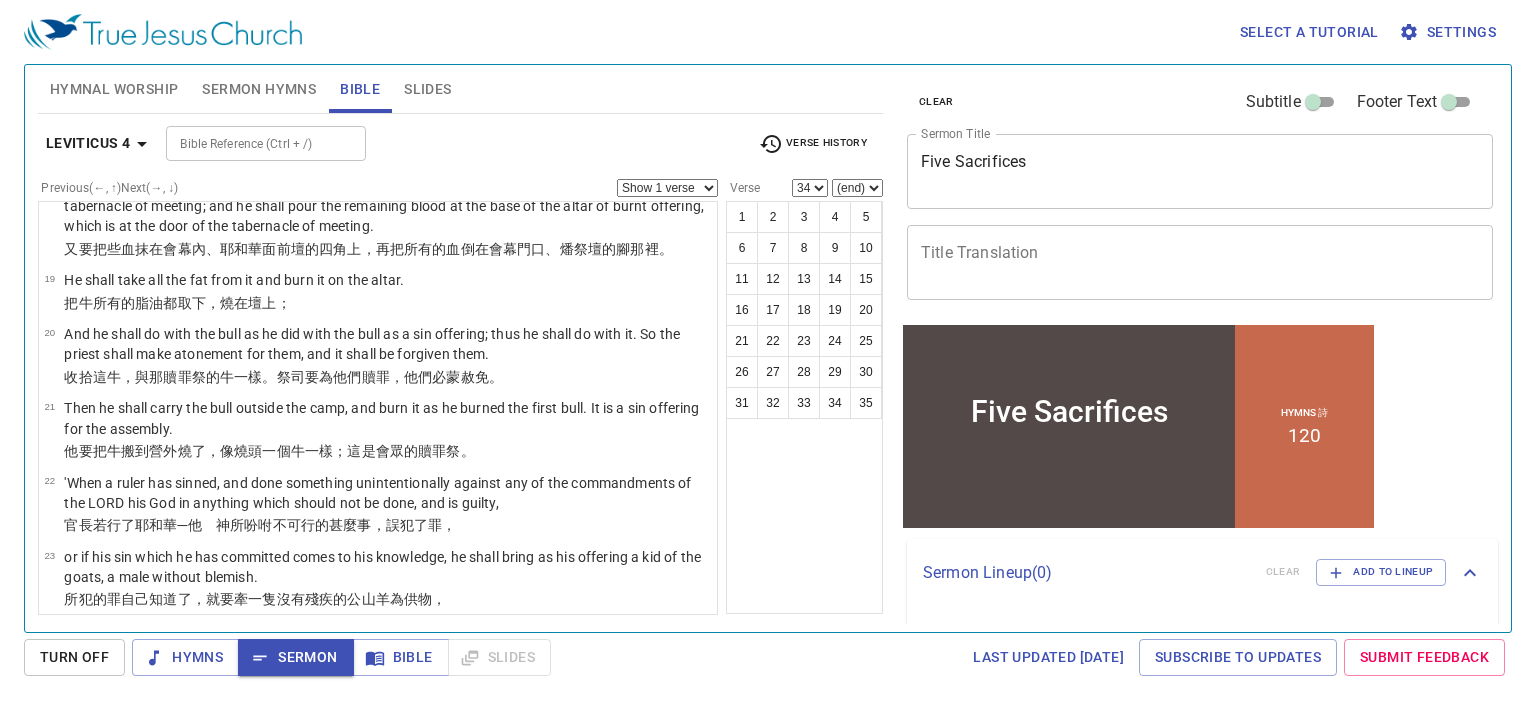 scroll, scrollTop: 1400, scrollLeft: 0, axis: vertical 